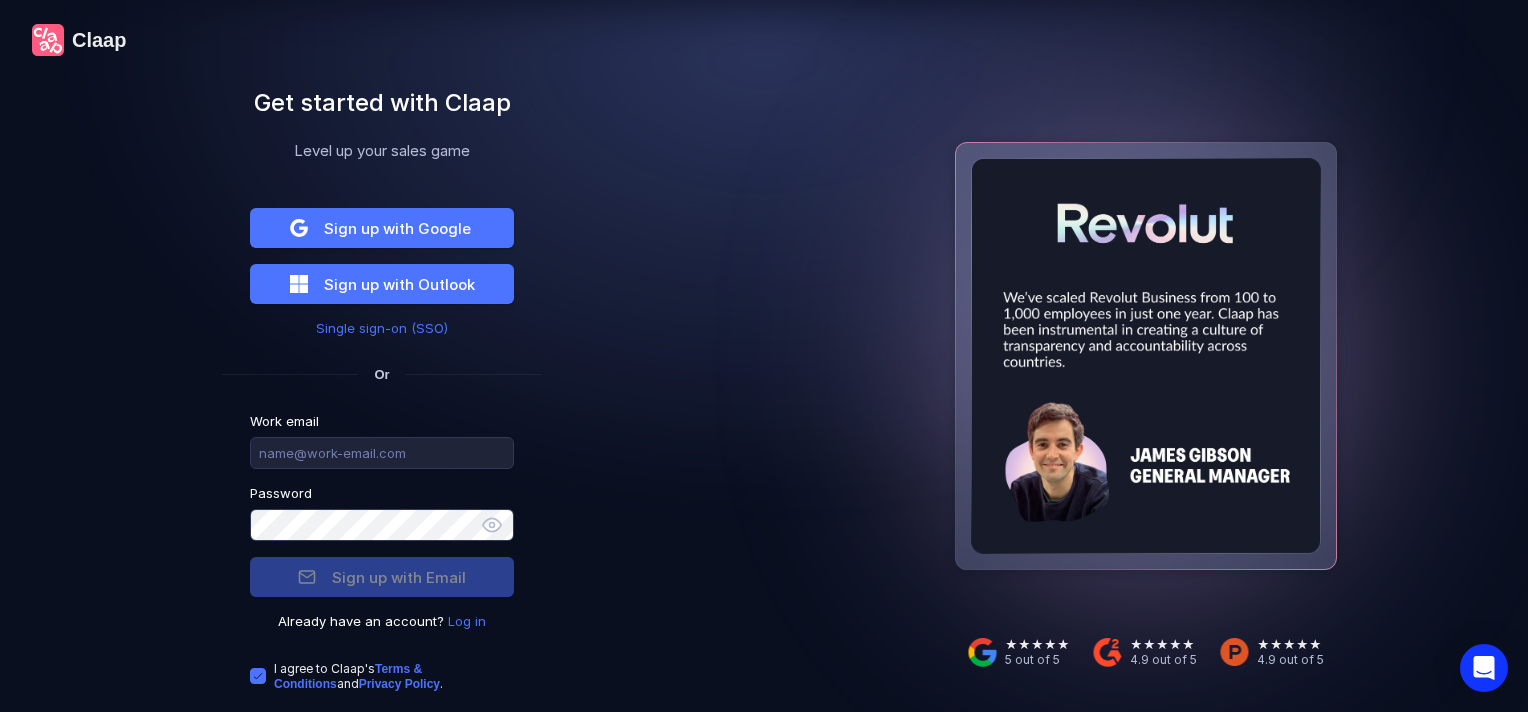scroll, scrollTop: 0, scrollLeft: 0, axis: both 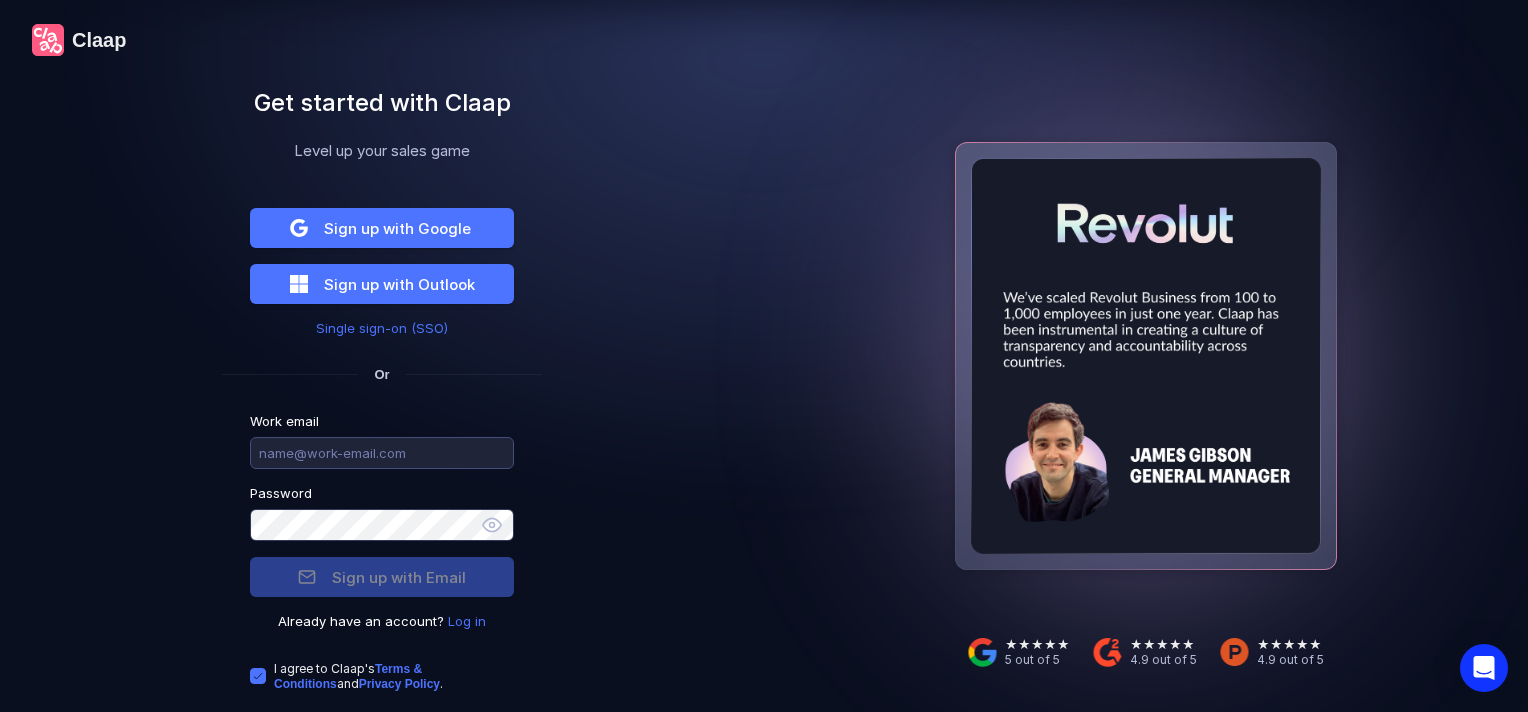 click at bounding box center [382, 453] 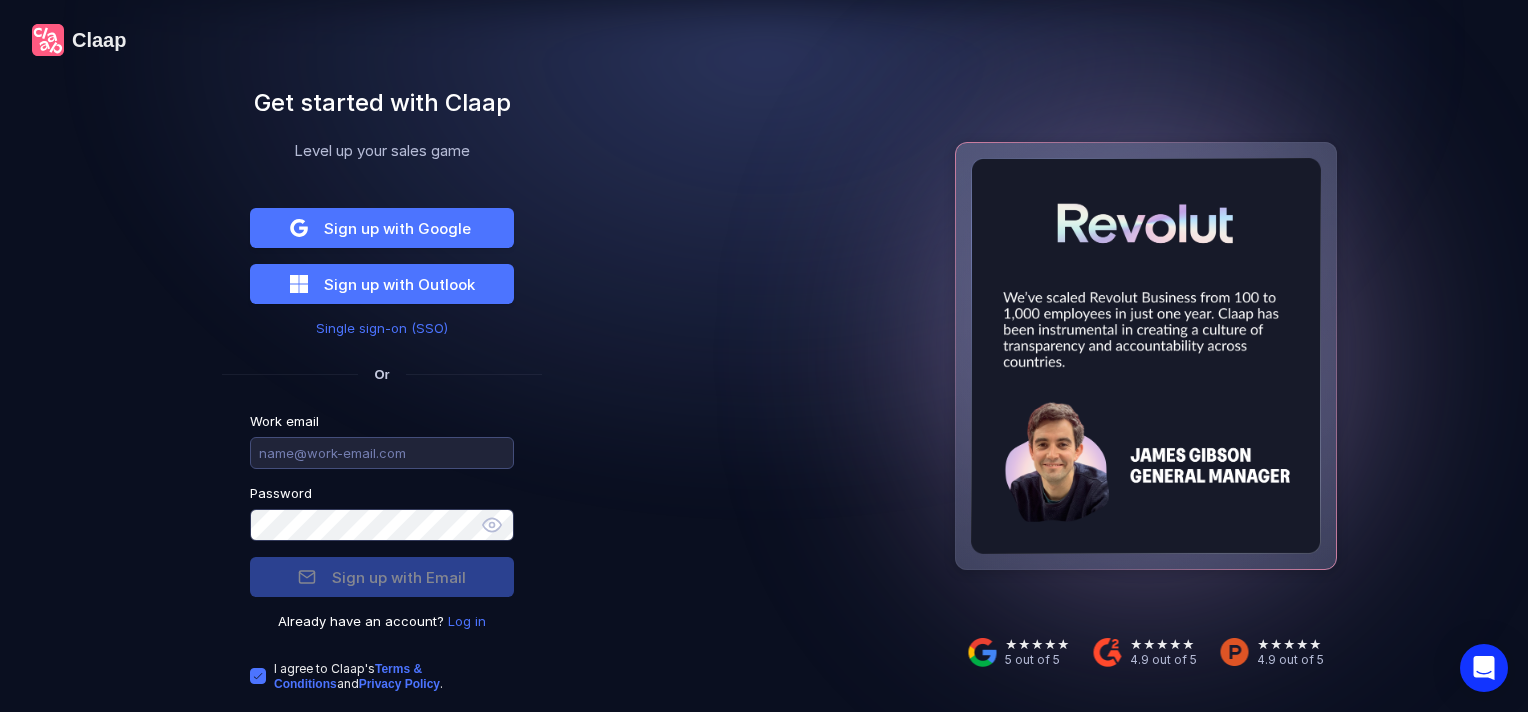 type on "angelique.abauzit@sqy.fr" 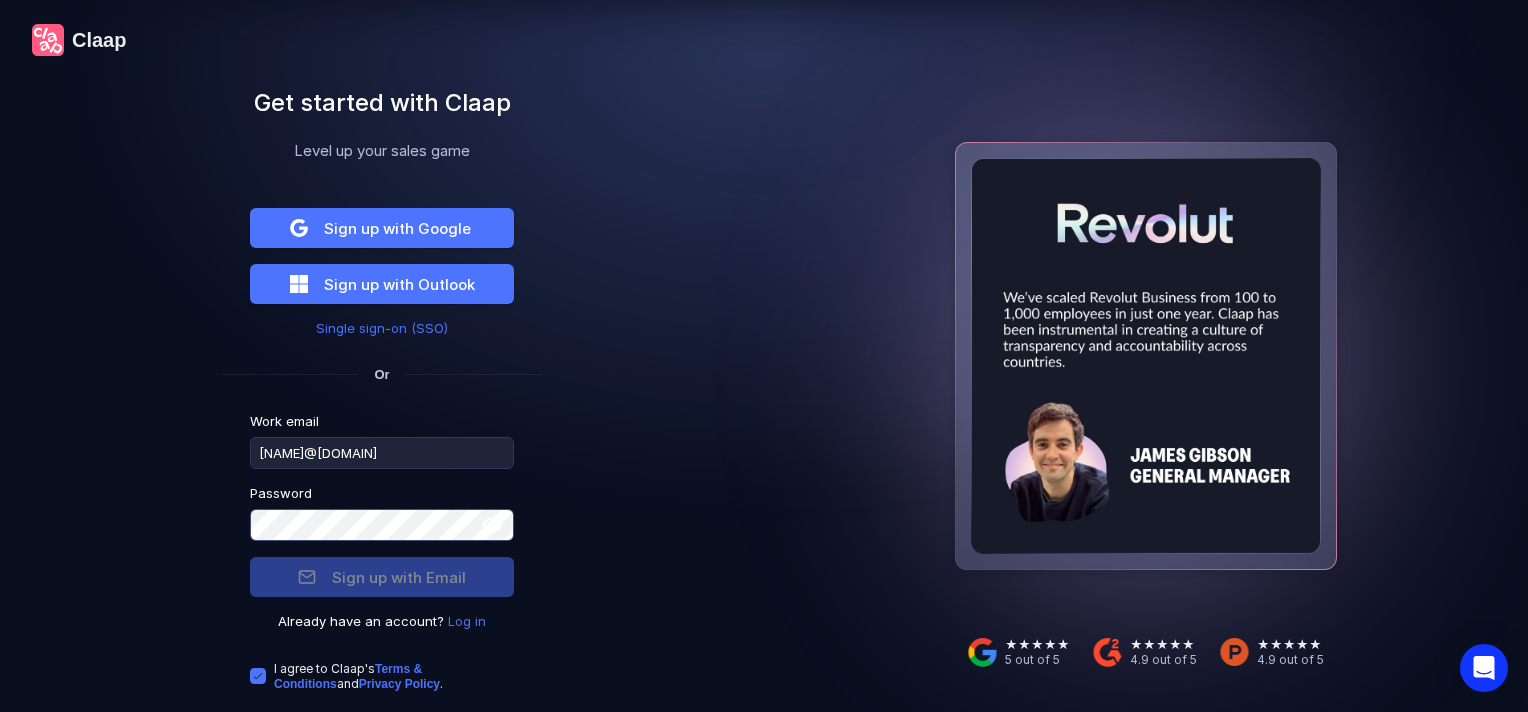 click at bounding box center [492, 524] 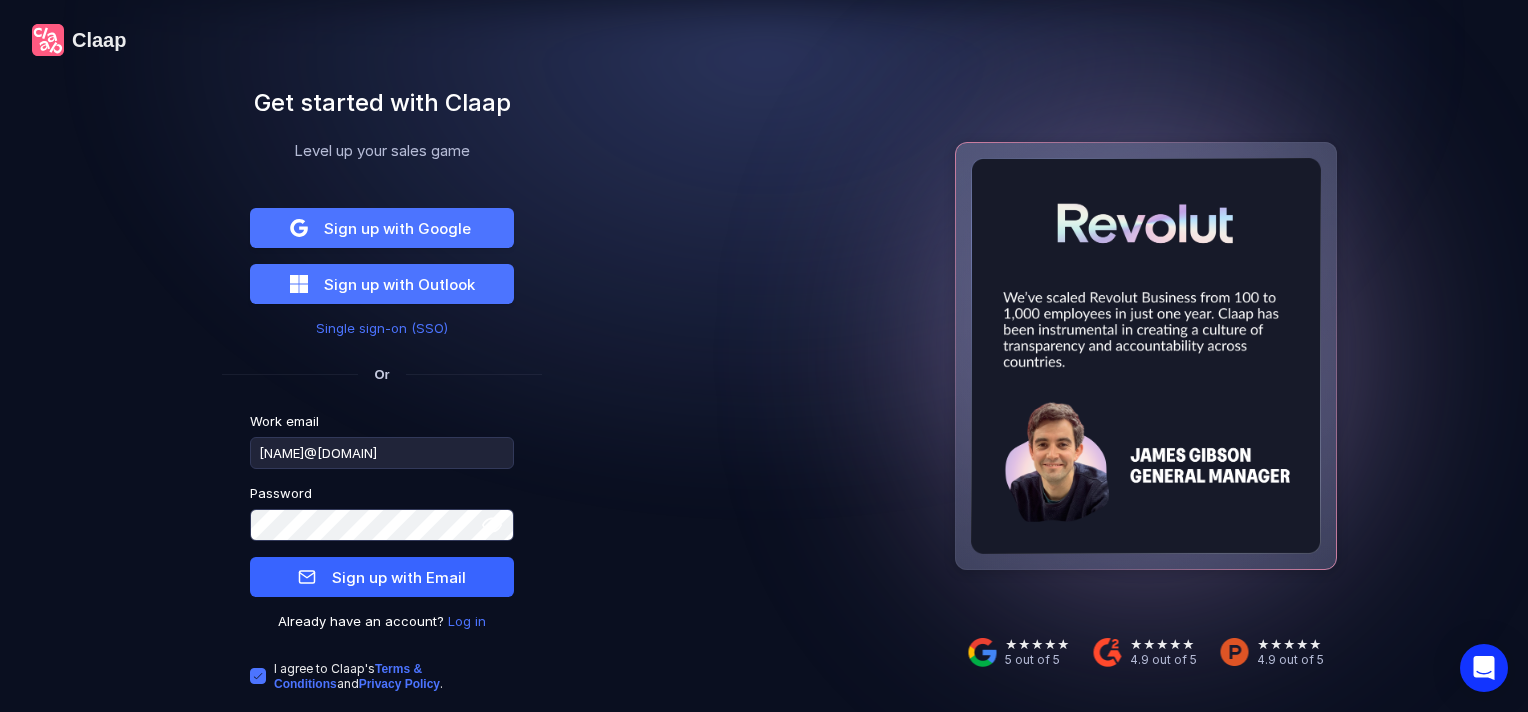 click on "Sign up with Email" at bounding box center (382, 577) 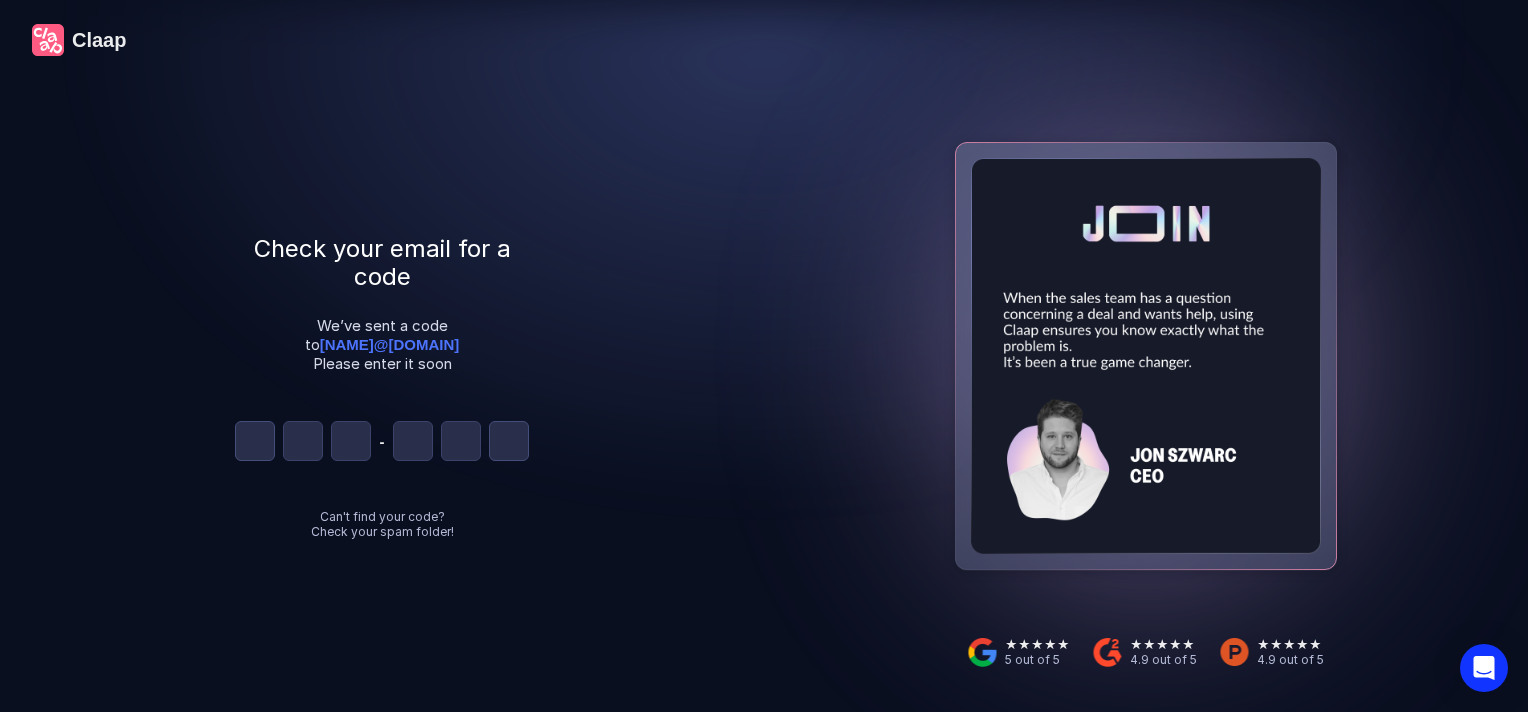 paste on "3" 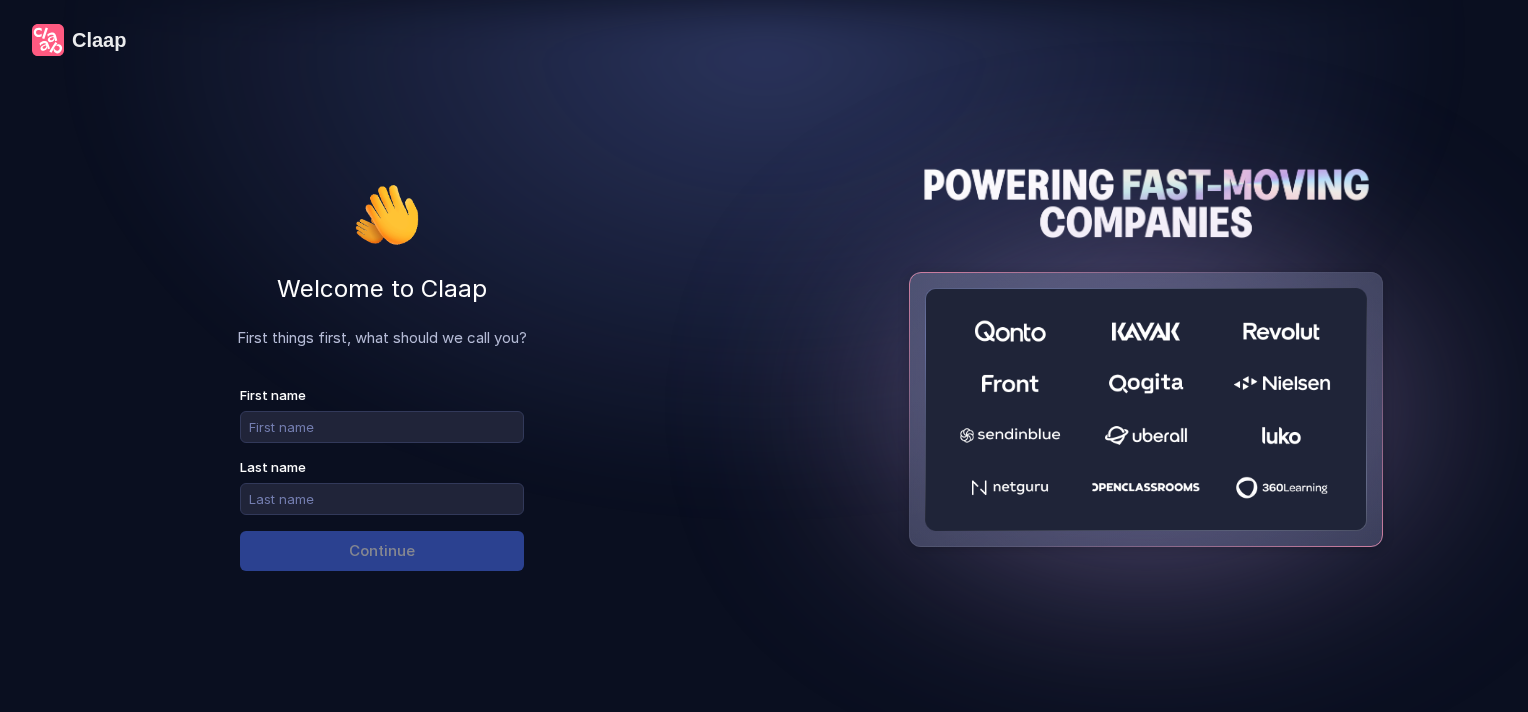scroll, scrollTop: 0, scrollLeft: 0, axis: both 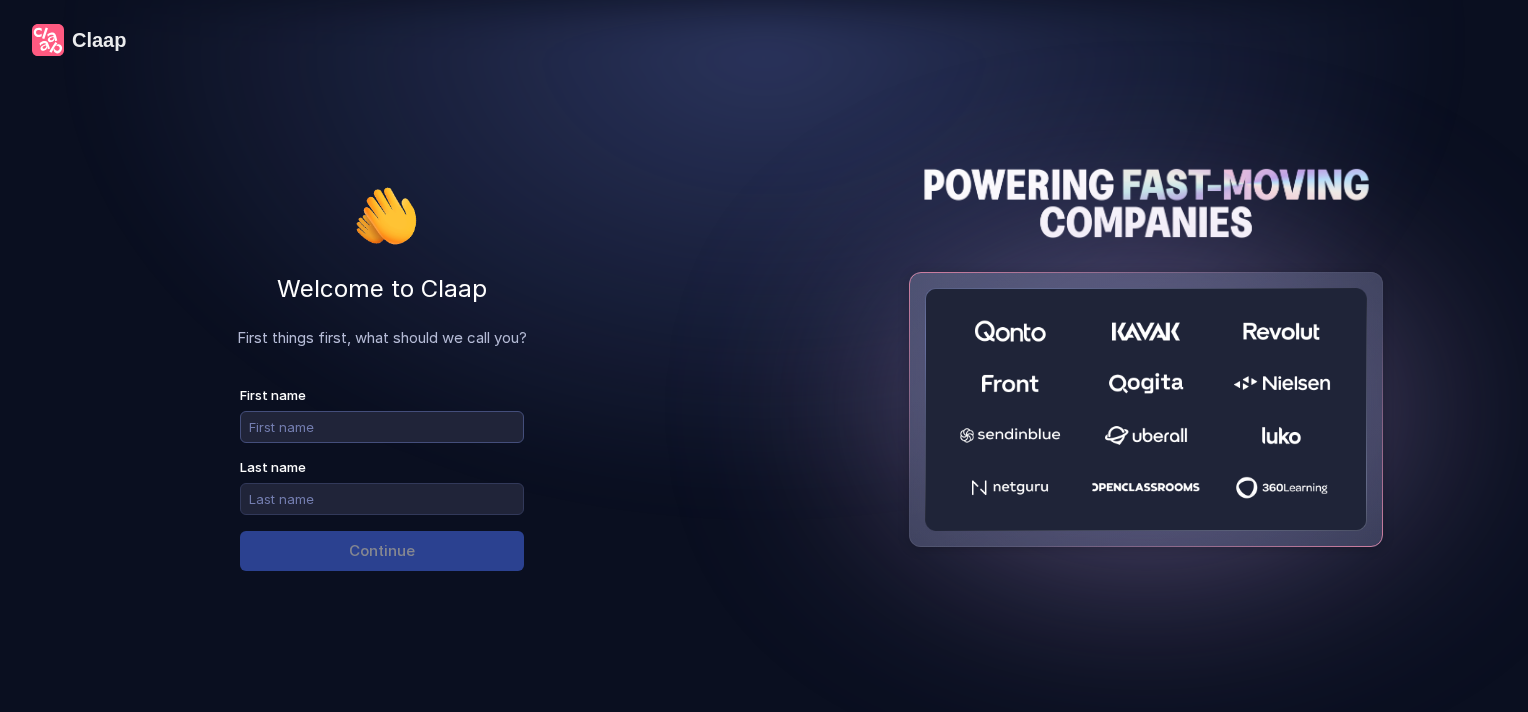 click at bounding box center [382, 427] 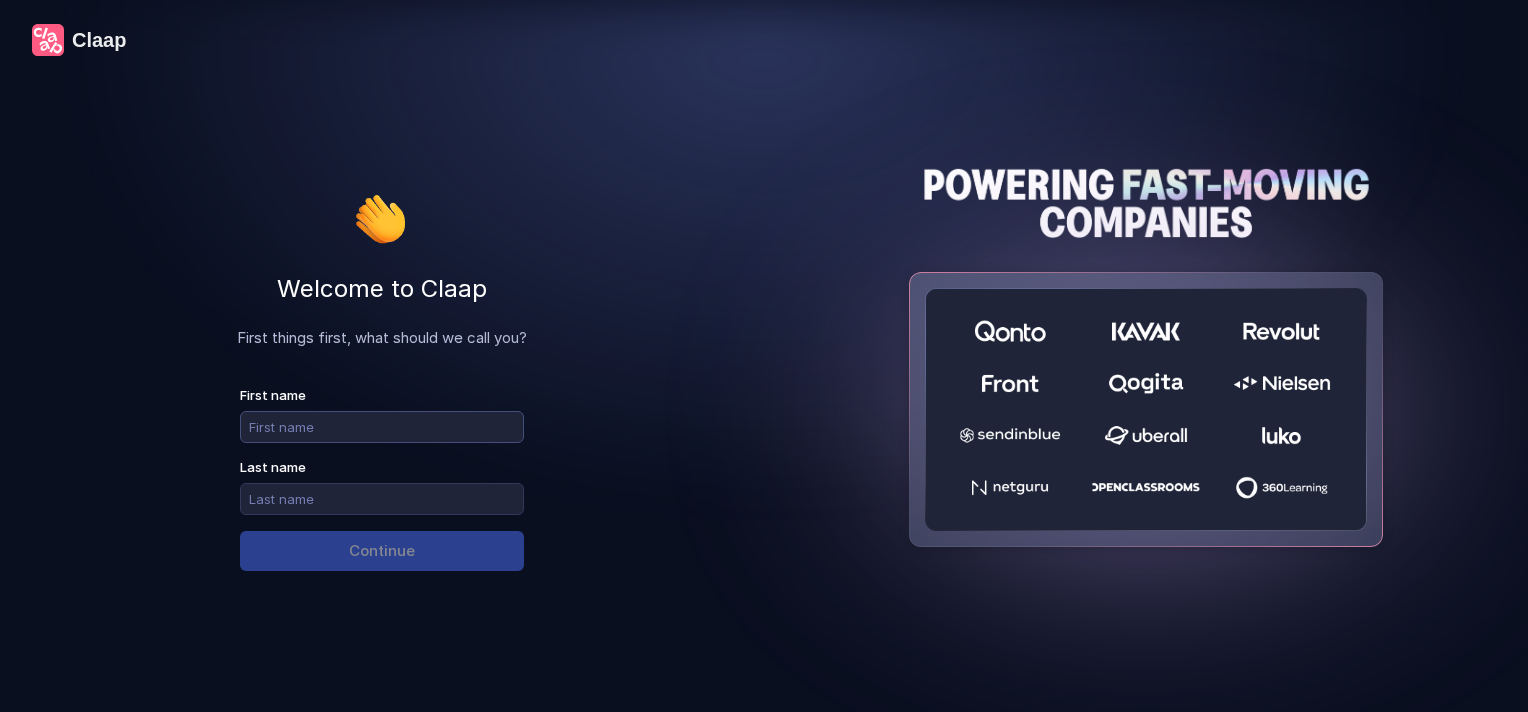 click at bounding box center (382, 427) 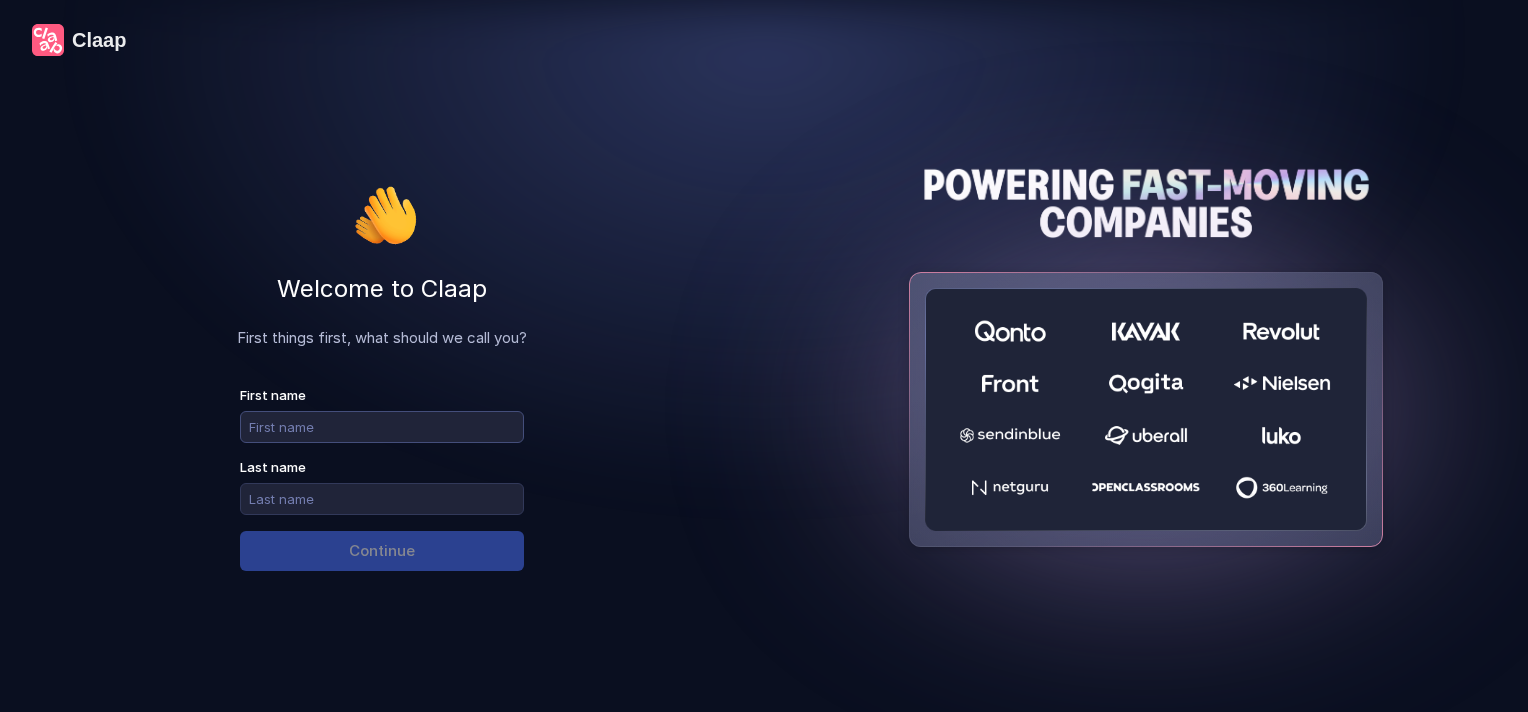 click at bounding box center (382, 427) 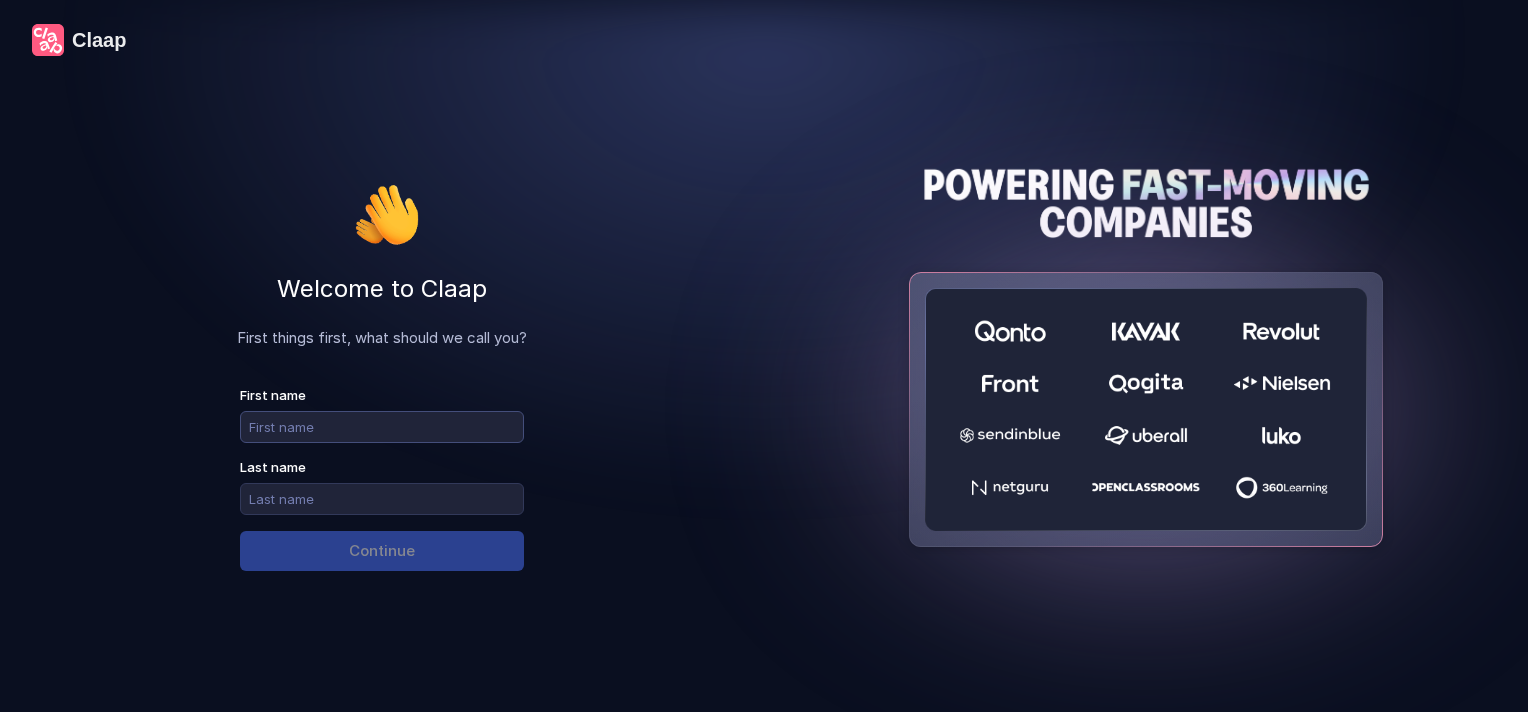 click at bounding box center [382, 427] 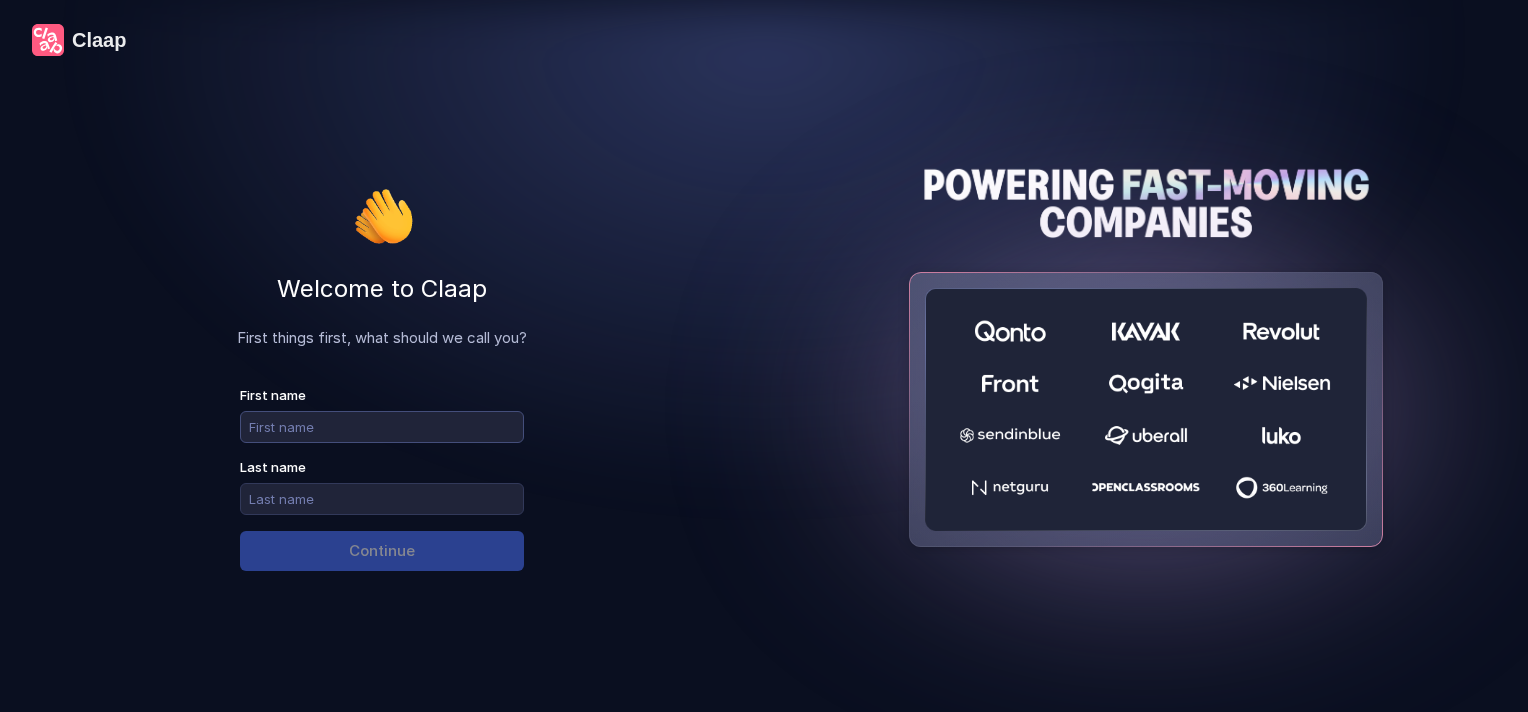 click at bounding box center [382, 427] 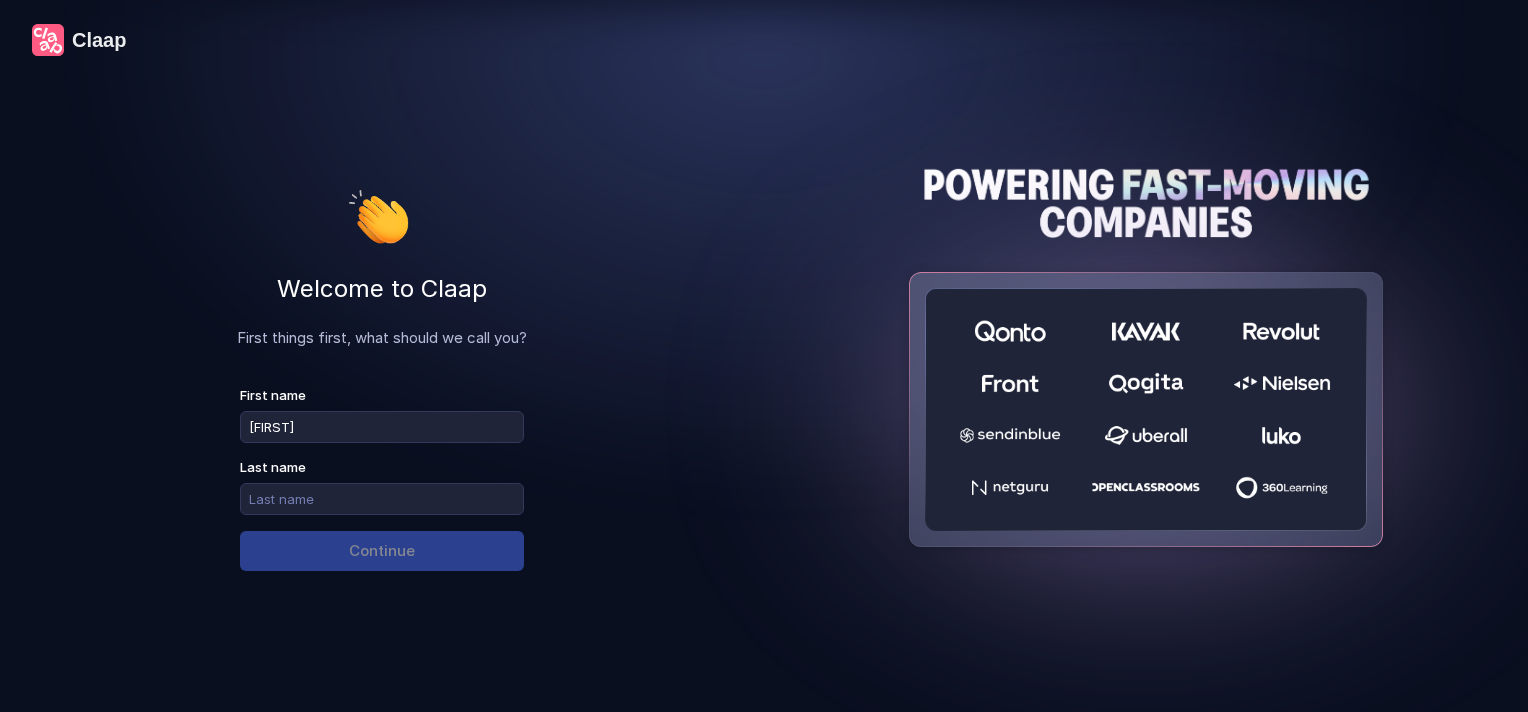 type on "[FIRST]" 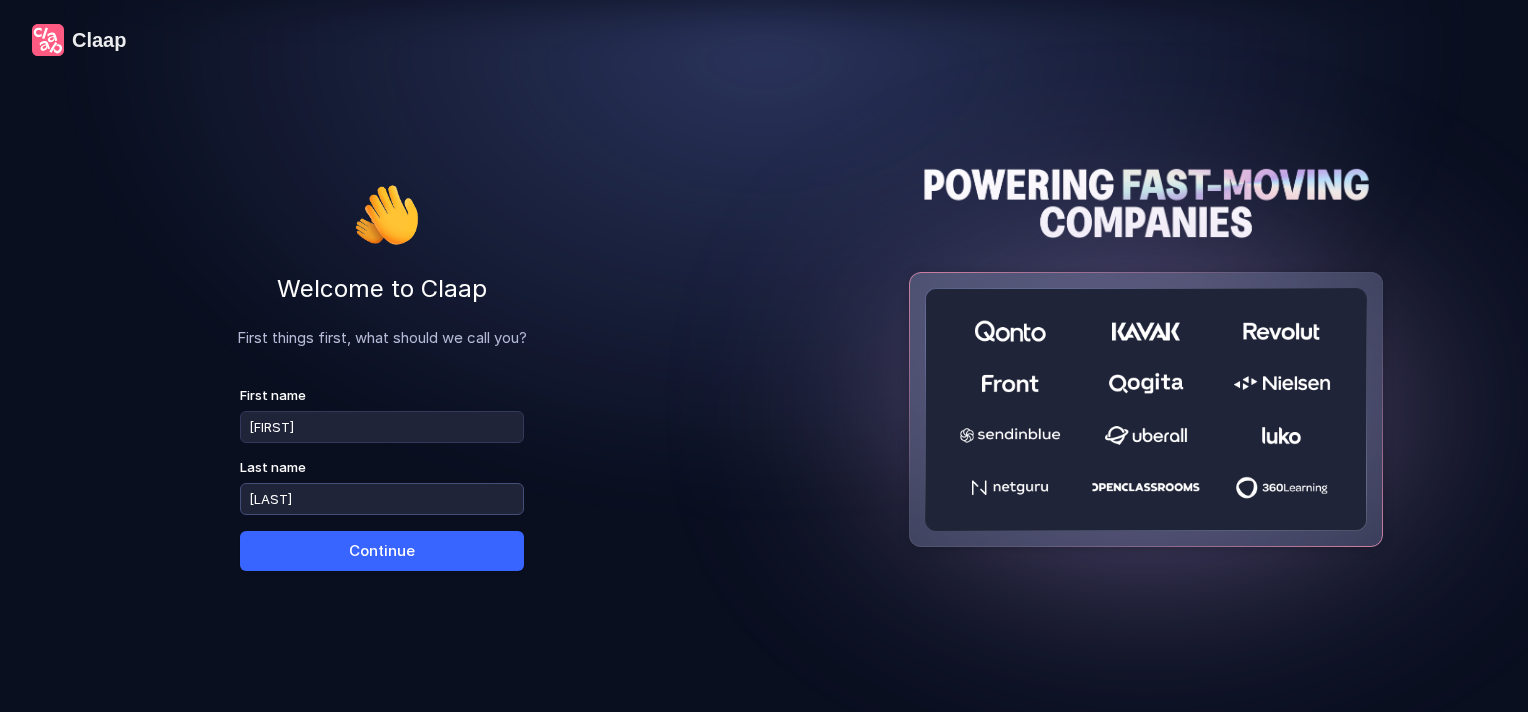type on "[LAST]" 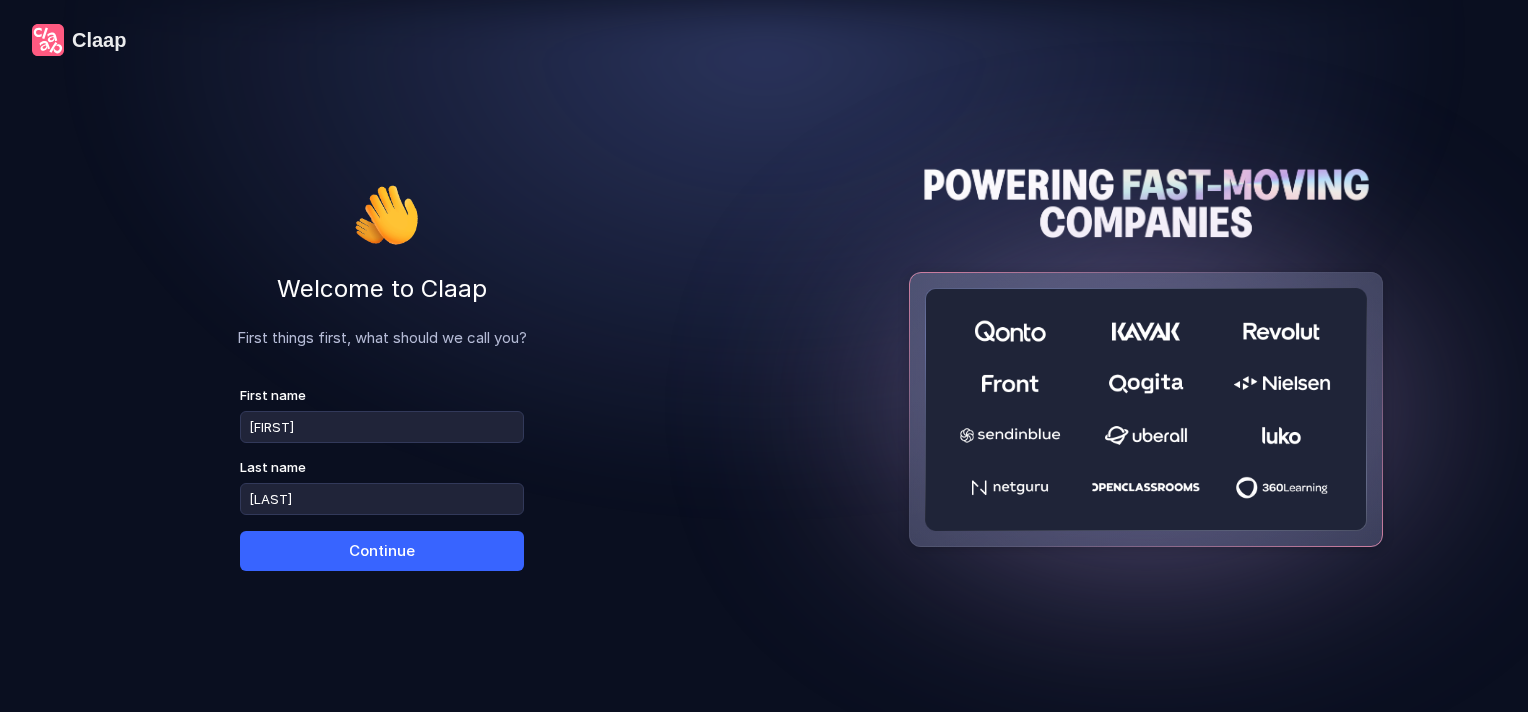 click on "Continue" at bounding box center [382, 551] 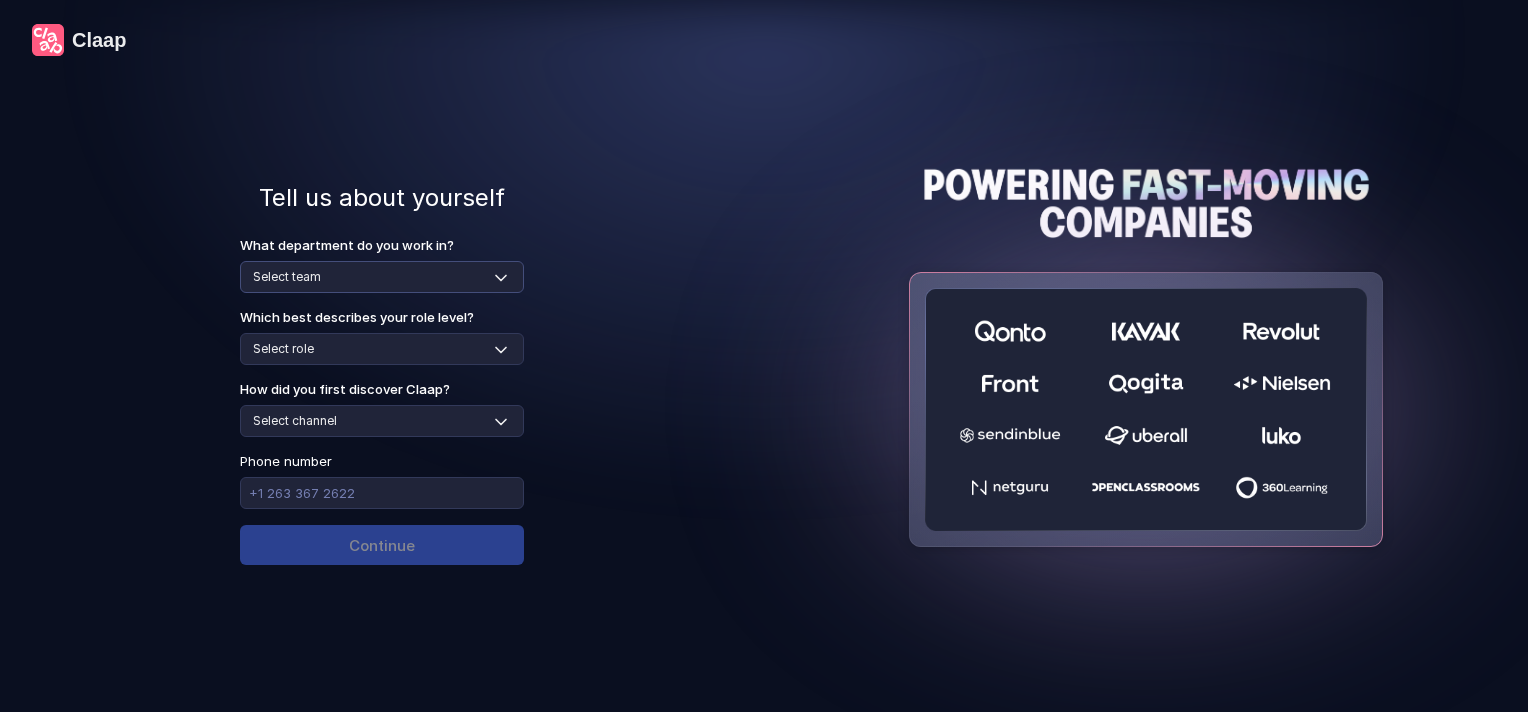 click on "Select team Sales Marketing Operations Customer Support Human Resources Product & Engineering Finance" at bounding box center (382, 277) 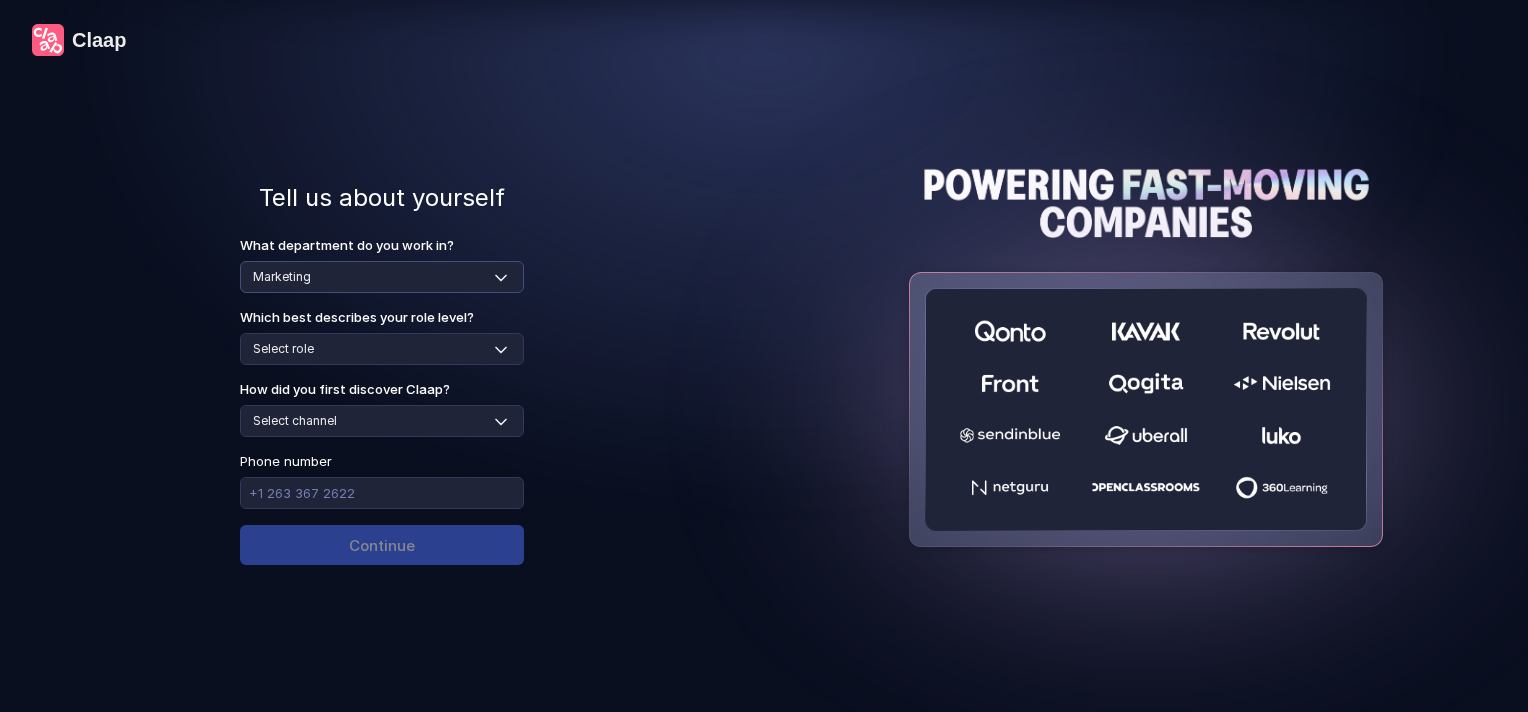 click on "Select team Sales Marketing Operations Customer Support Human Resources Product & Engineering Finance" at bounding box center (382, 277) 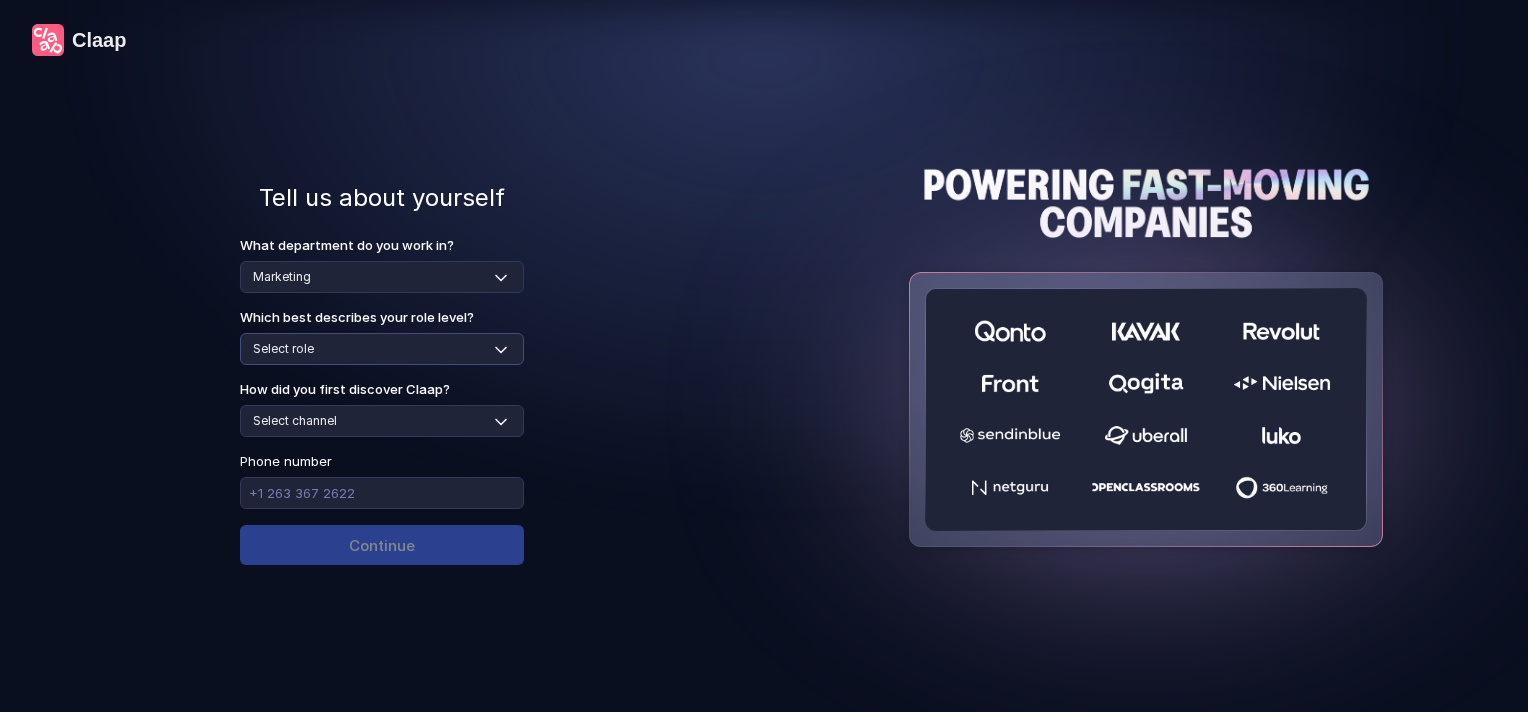 click on "Select role Individual Contributor / Team Member Manager / Team Leader Senior Leadership: Head of, Director, VP, ... Executive / C-suite" at bounding box center (382, 349) 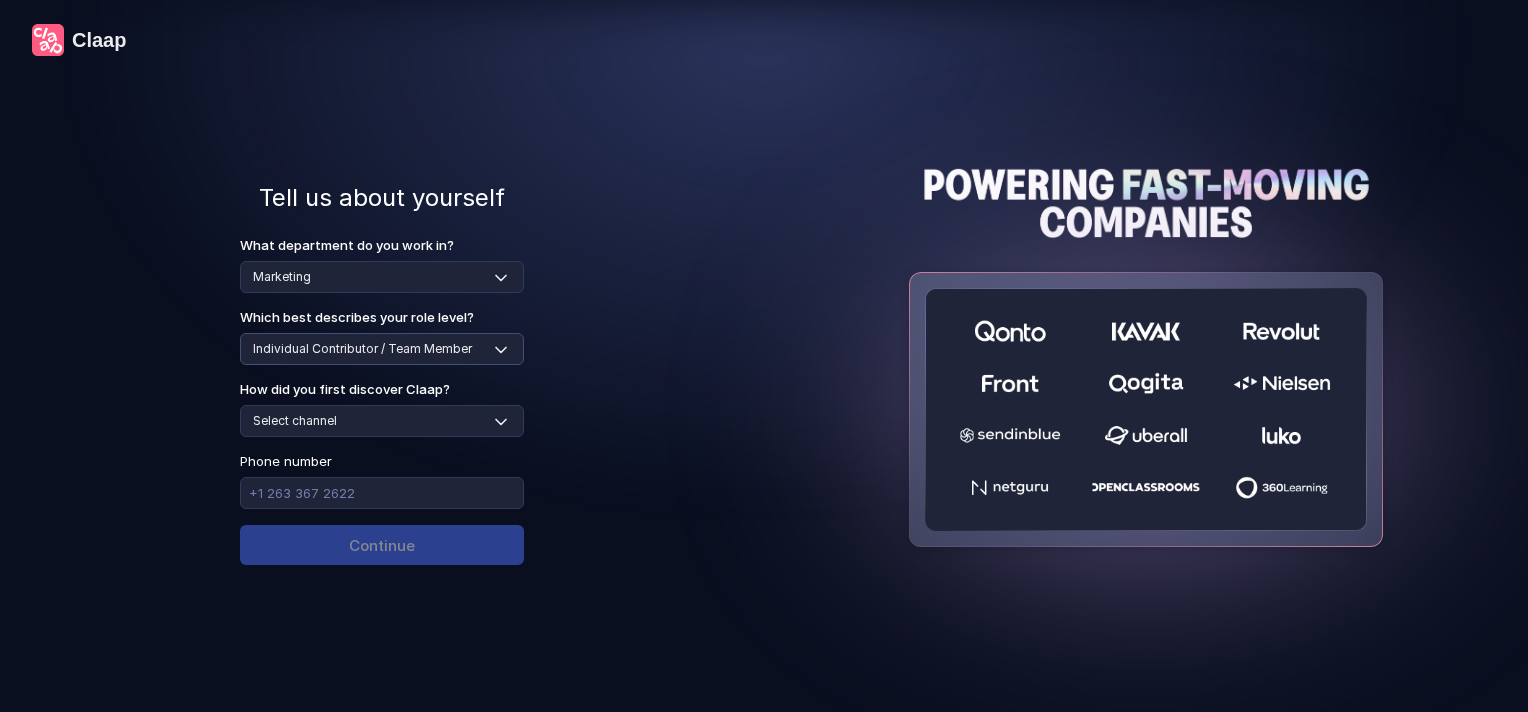 click on "Select role Individual Contributor / Team Member Manager / Team Leader Senior Leadership: Head of, Director, VP, ... Executive / C-suite" at bounding box center (382, 349) 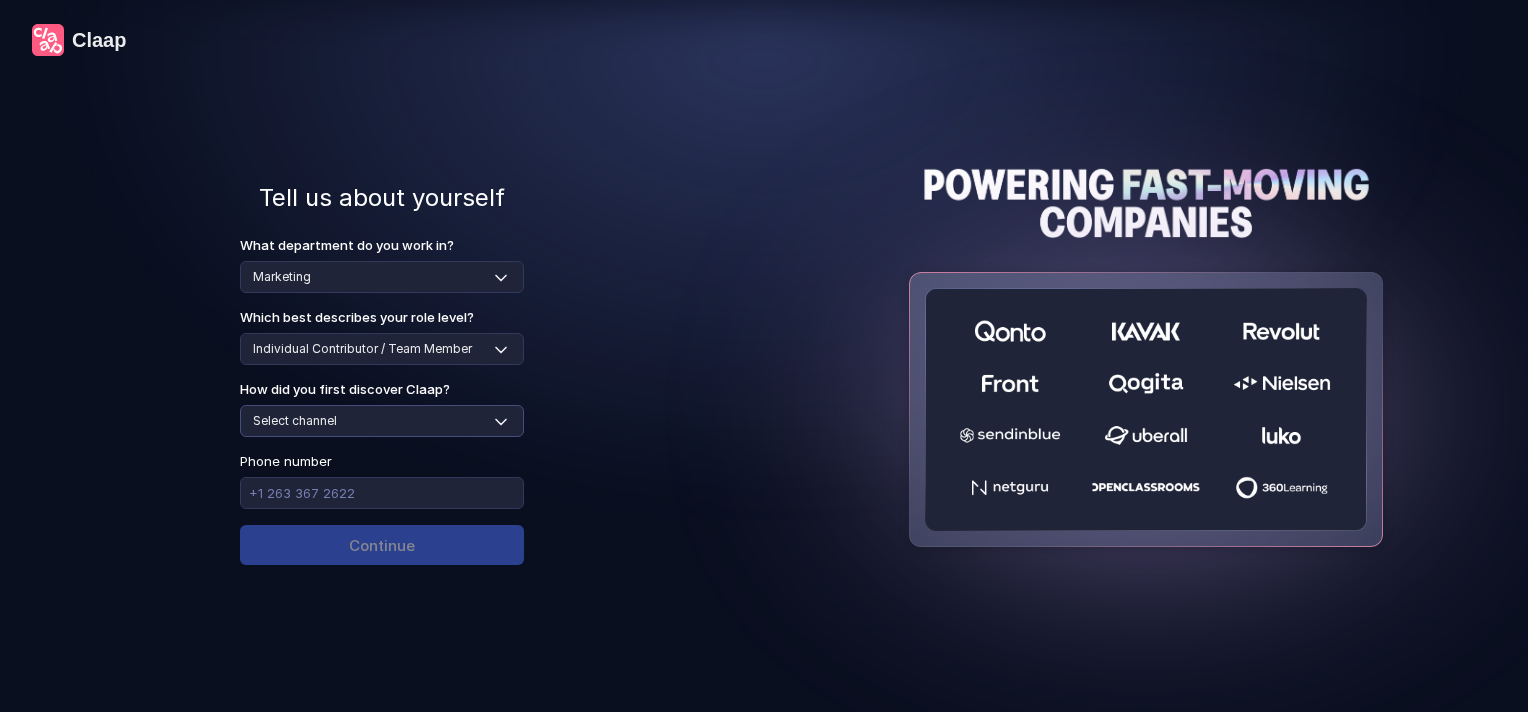 click on "Select channel Social media Youtube or banner advert Claap contacted me Friend or colleague recommendation Someone sent me a video with Claap Podcast or newsletter Google / Web search Product Hunt Other" at bounding box center [382, 421] 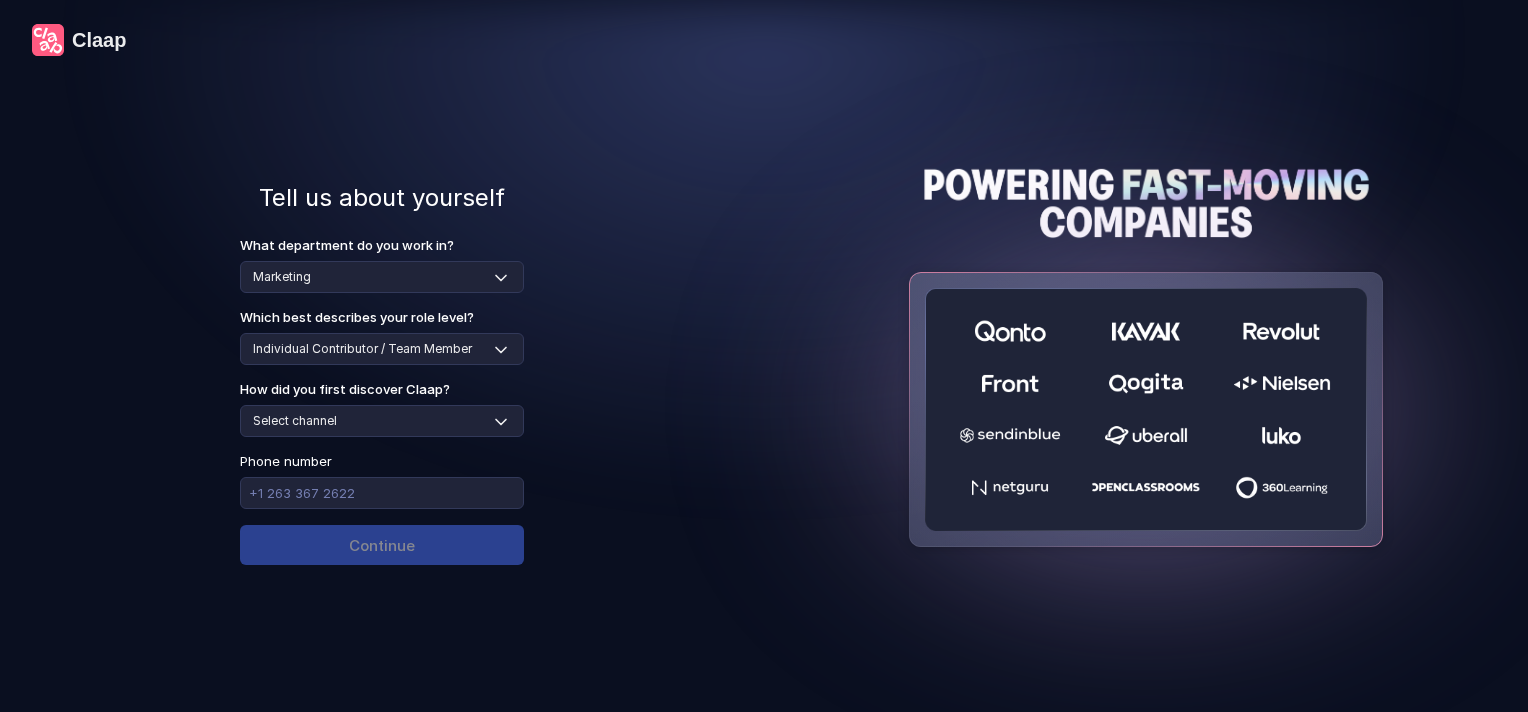 click on "Tell us about yourself What department do you work in? Select team Sales Marketing Operations Customer Support Human Resources Product & Engineering Finance Which best describes your role level? Select role Individual Contributor / Team Member Manager / Team Leader Senior Leadership: Head of, Director, VP, ... Executive / C-suite How did you first discover Claap? Select channel Social media Youtube or banner advert Claap contacted me Friend or colleague recommendation Someone sent me a video with Claap Podcast or newsletter Google / Web search Product Hunt Other [PHONE] Continue" at bounding box center (382, 387) 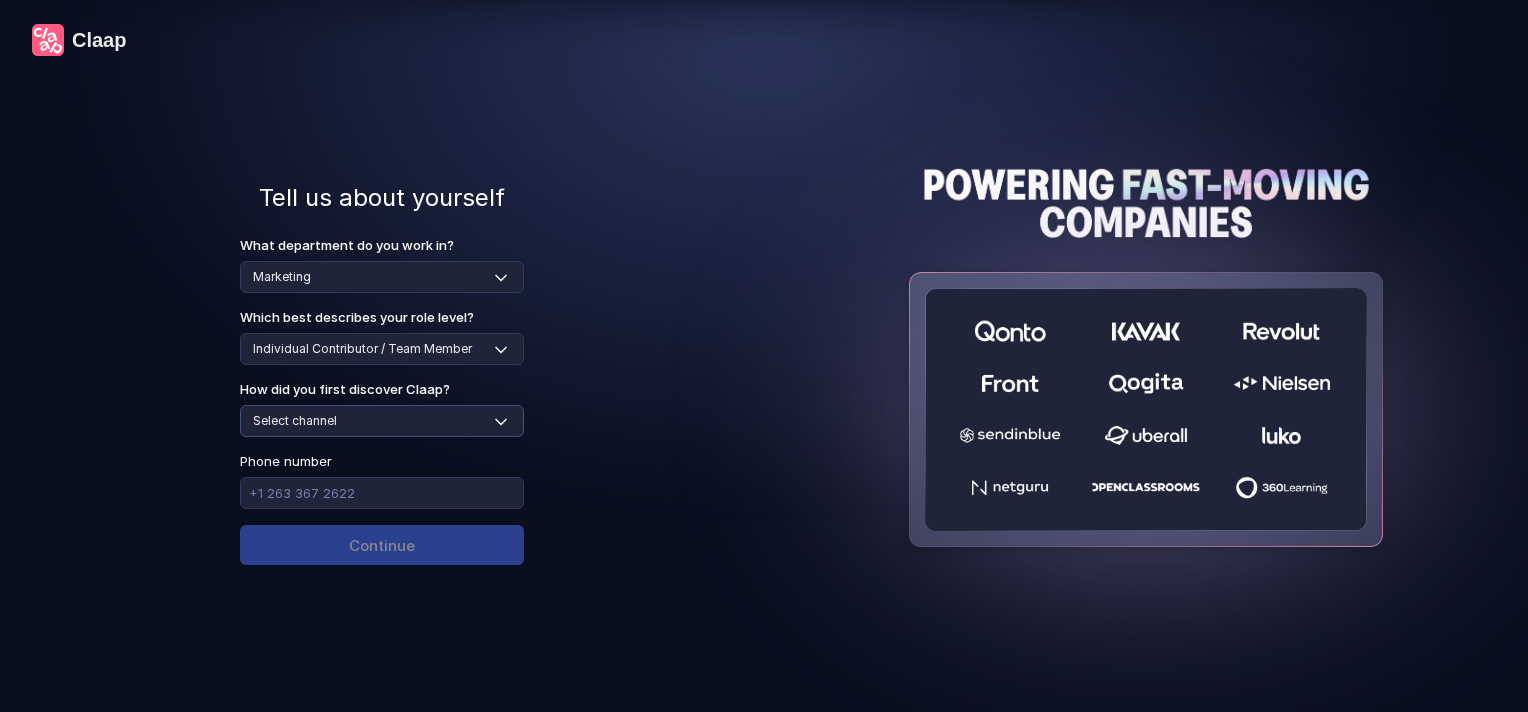click on "Select channel Social media Youtube or banner advert Claap contacted me Friend or colleague recommendation Someone sent me a video with Claap Podcast or newsletter Google / Web search Product Hunt Other" at bounding box center (382, 421) 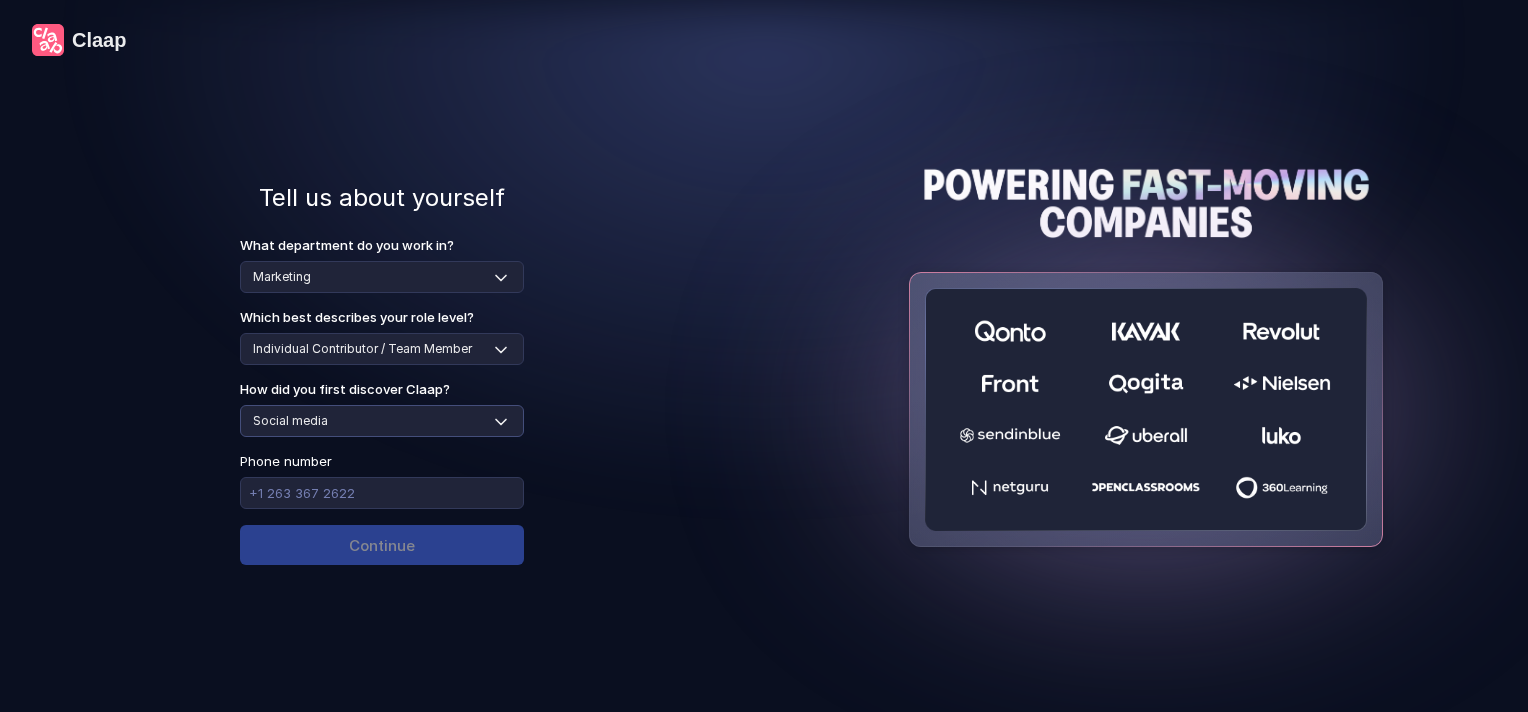 click on "Select channel Social media Youtube or banner advert Claap contacted me Friend or colleague recommendation Someone sent me a video with Claap Podcast or newsletter Google / Web search Product Hunt Other" at bounding box center (382, 421) 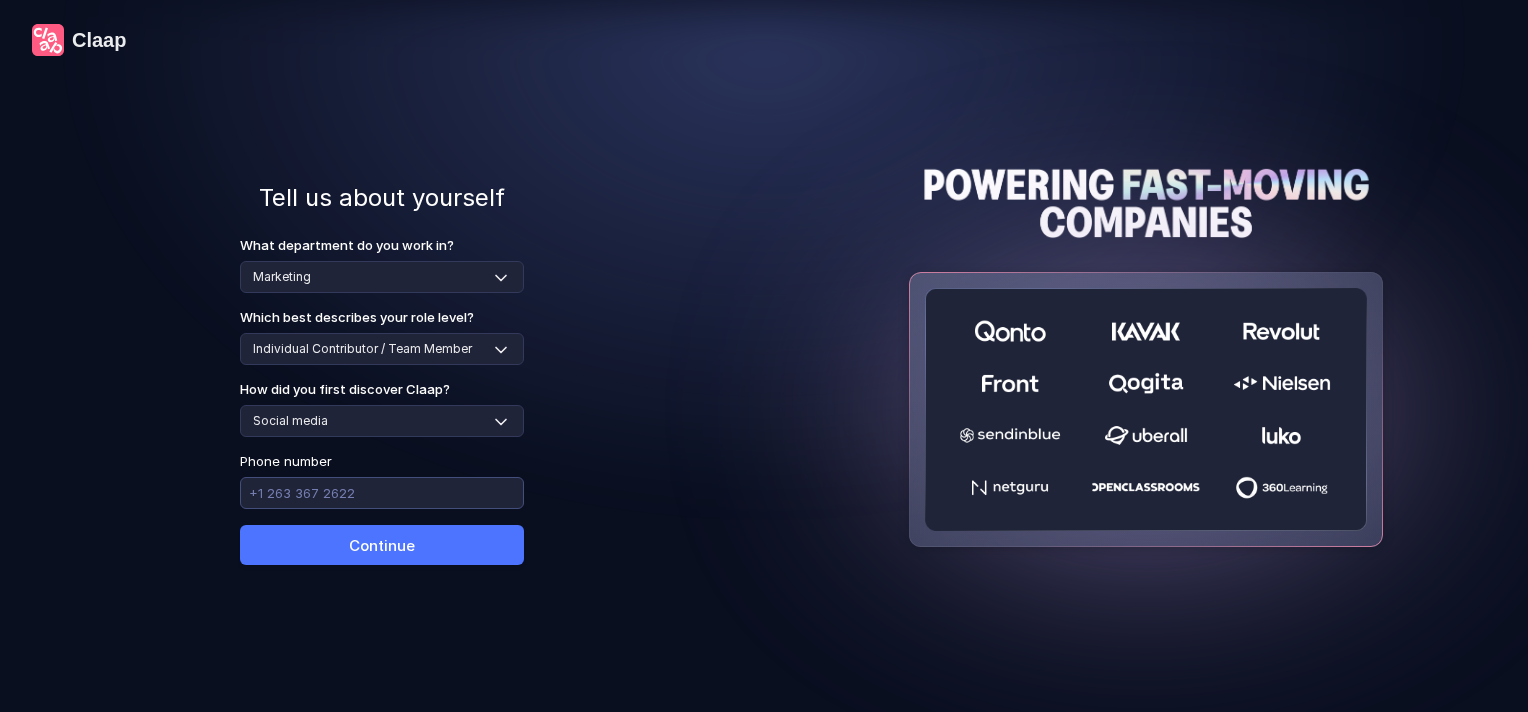 click at bounding box center [382, 493] 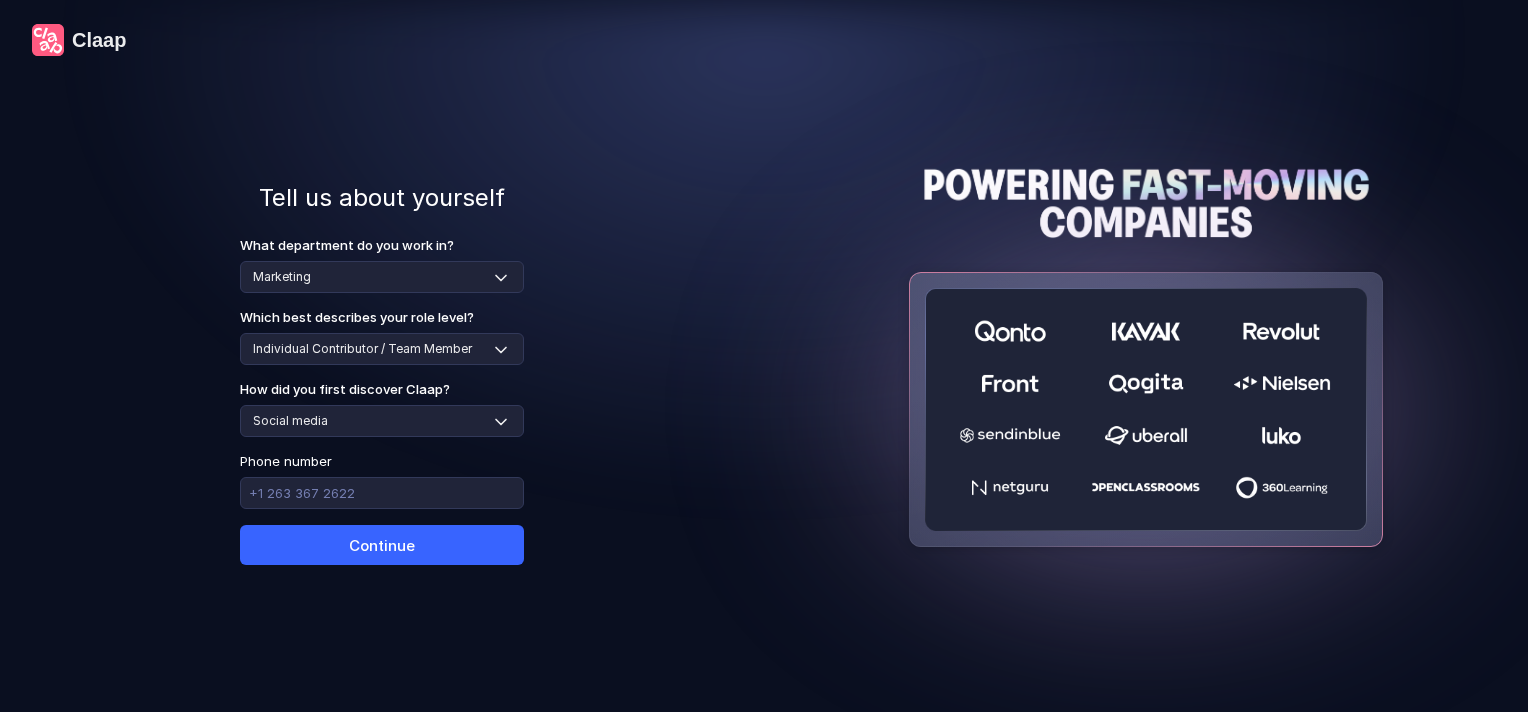 click on "Continue" at bounding box center [382, 545] 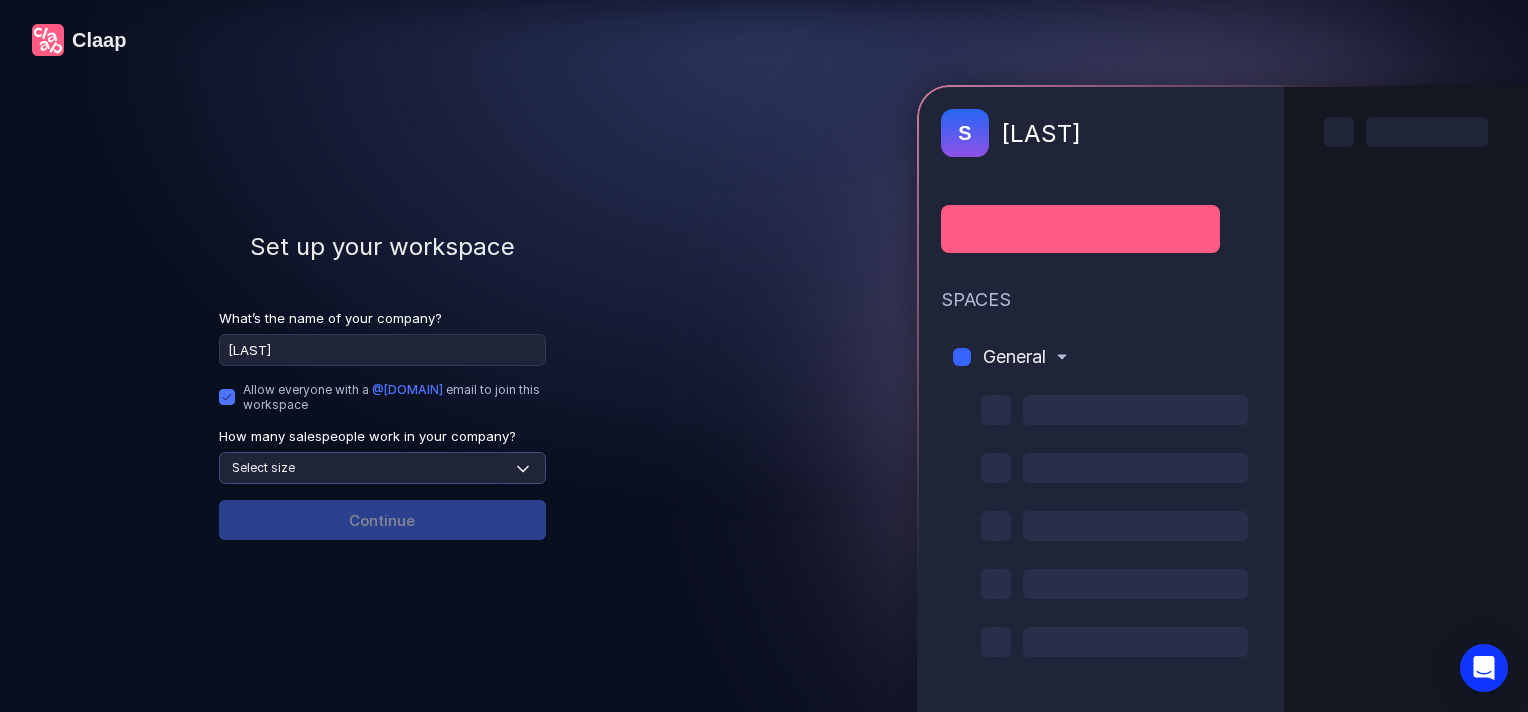 click on "Select size None 1-4 5-30 31-100 101-500 500+" at bounding box center (382, 468) 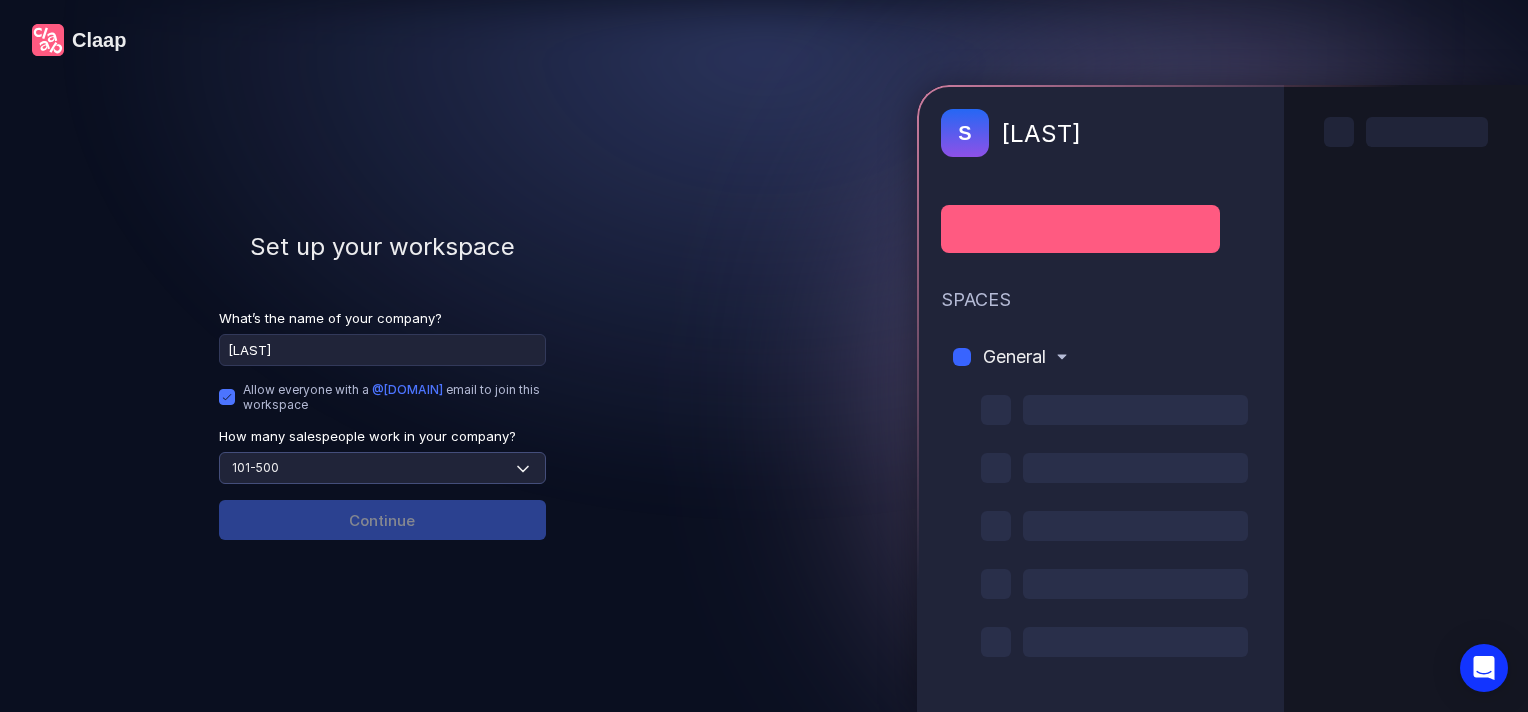 click on "Select size None 1-4 5-30 31-100 101-500 500+" at bounding box center (382, 468) 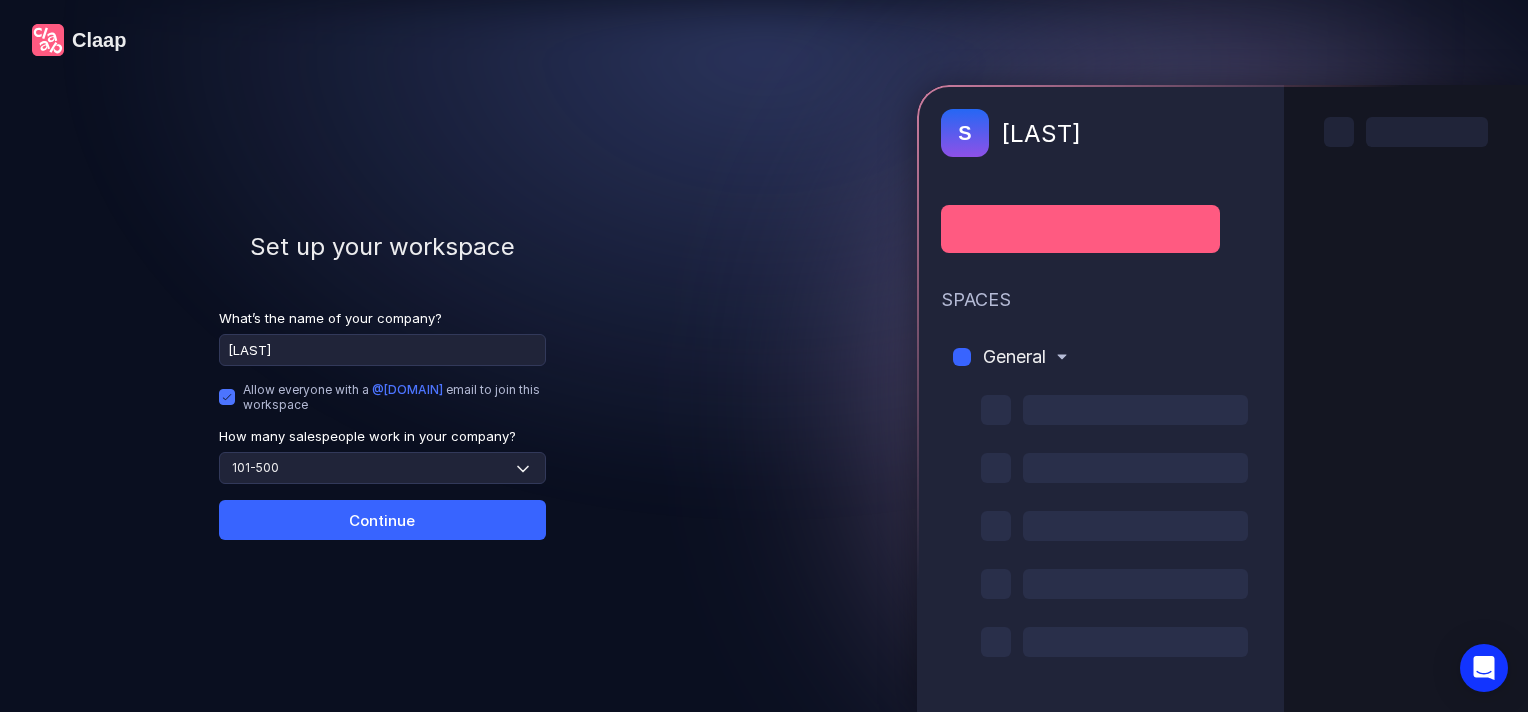 click on "Continue" at bounding box center (382, 520) 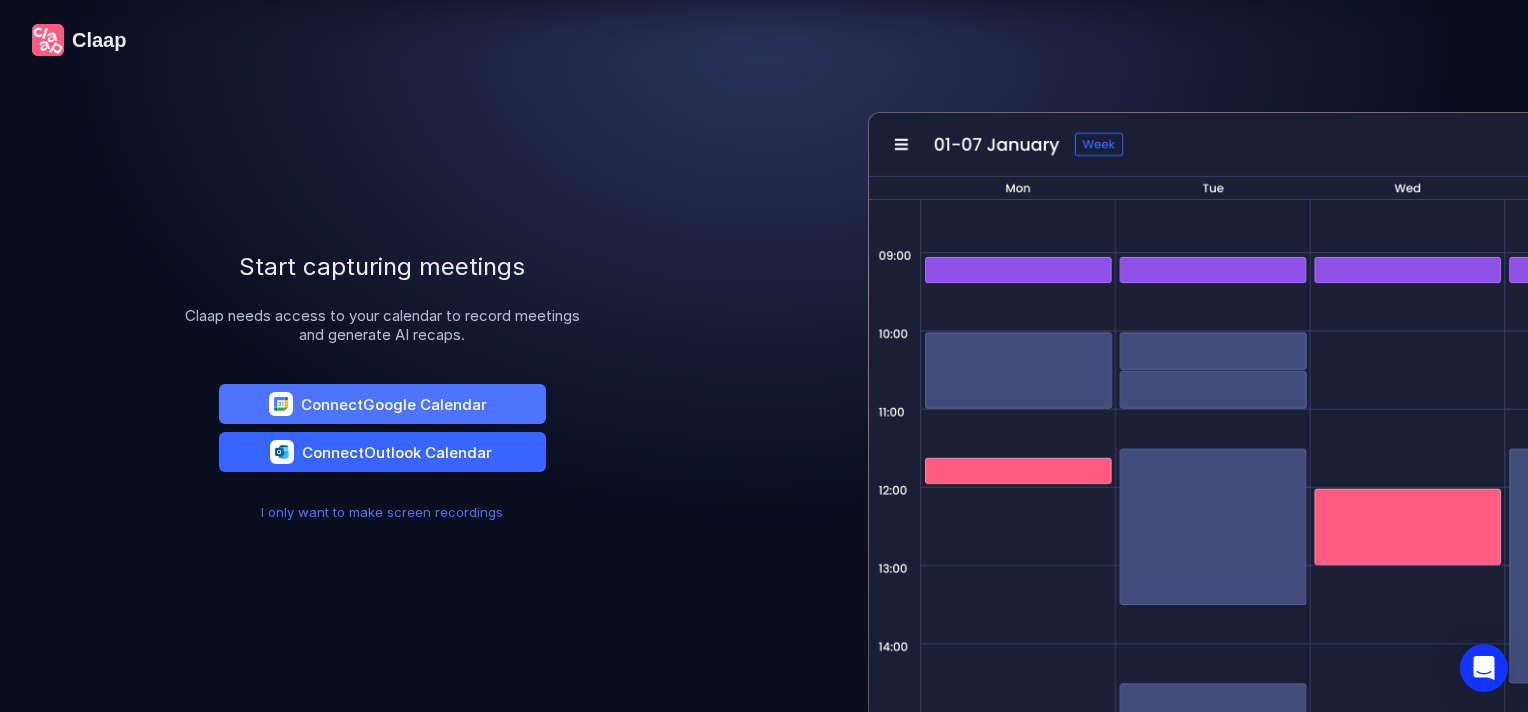 click on "Outlook Calendar" at bounding box center [428, 452] 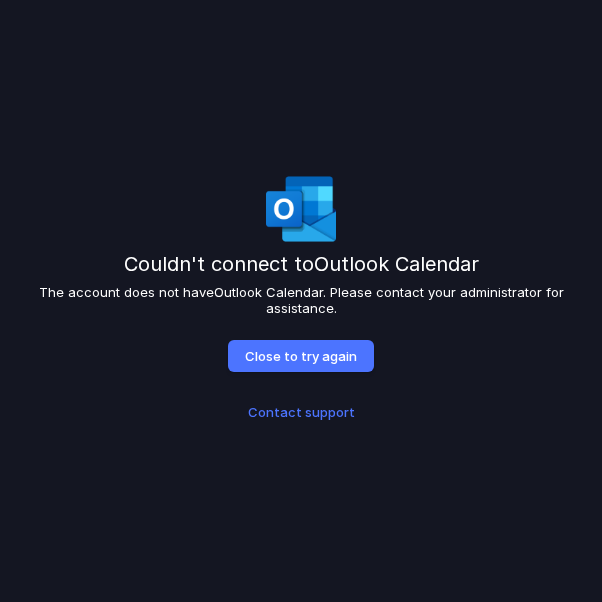 scroll, scrollTop: 0, scrollLeft: 0, axis: both 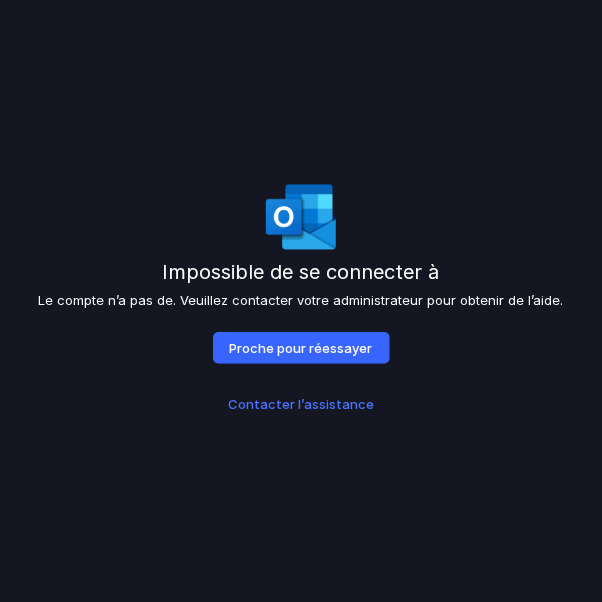 click on "Proche pour réessayer" at bounding box center (301, 348) 